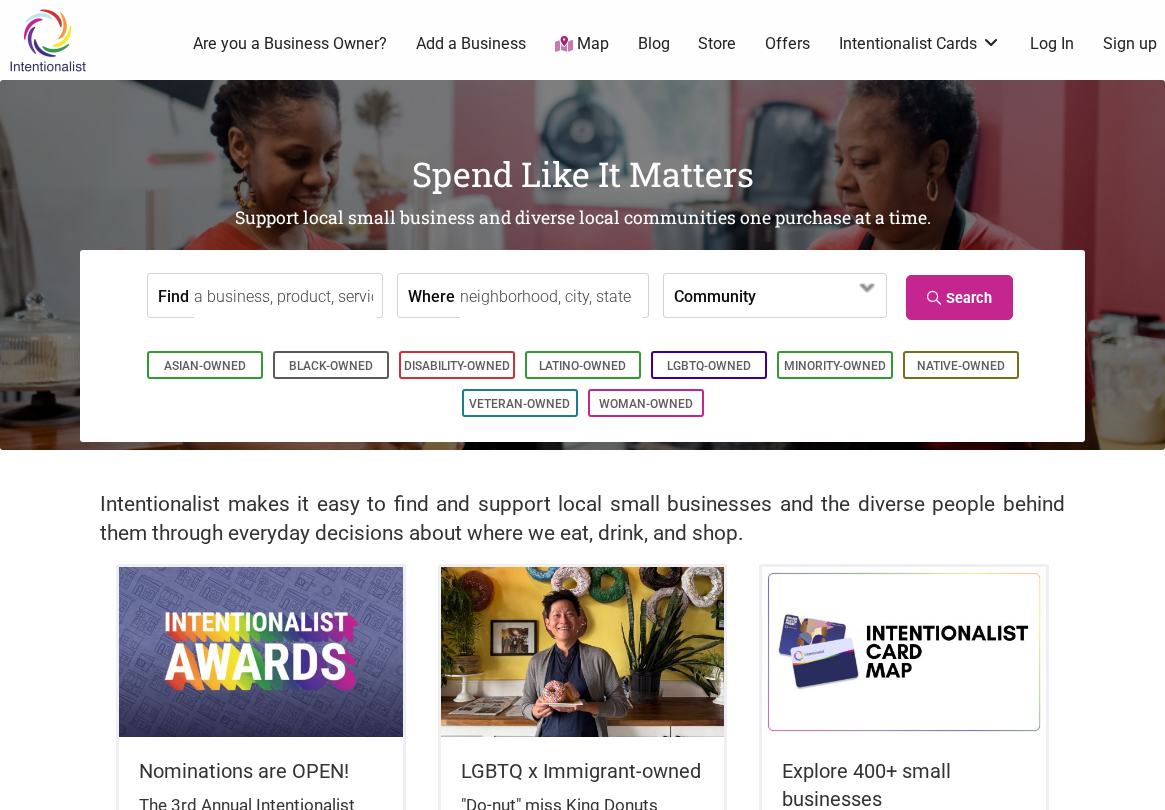 scroll, scrollTop: 0, scrollLeft: 0, axis: both 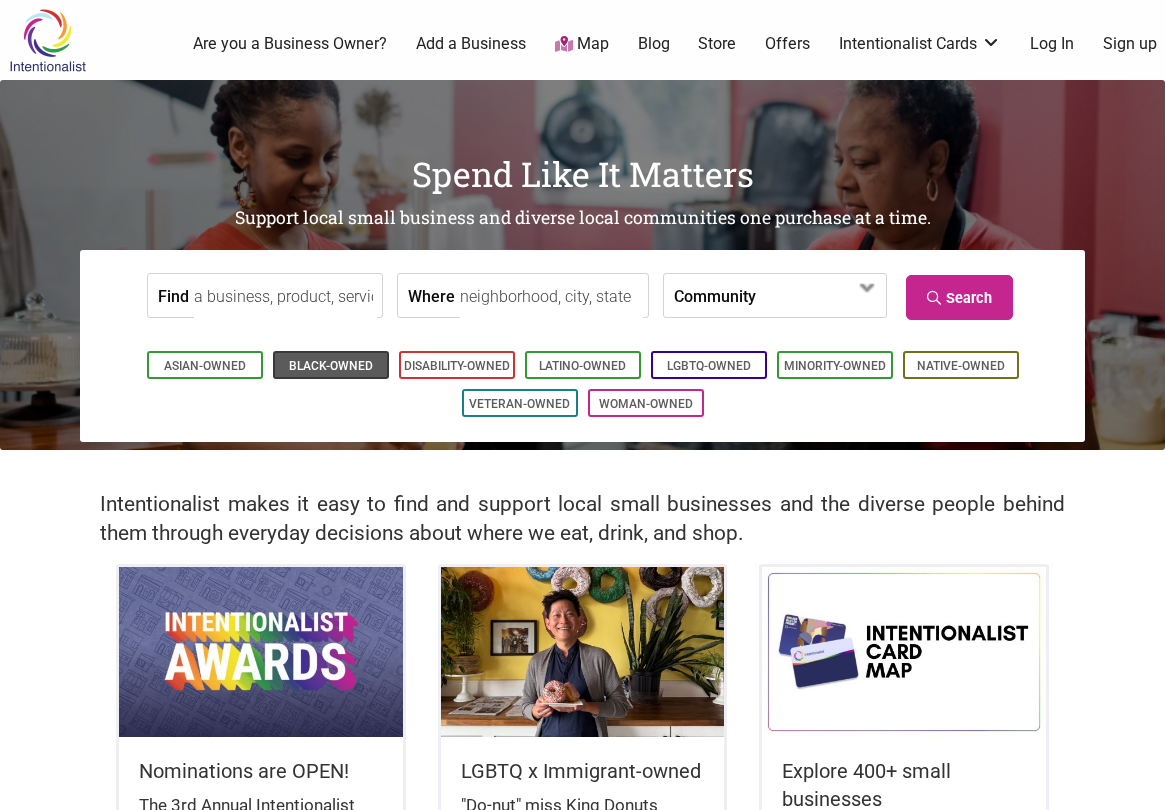 click on "Black-Owned" at bounding box center (331, 366) 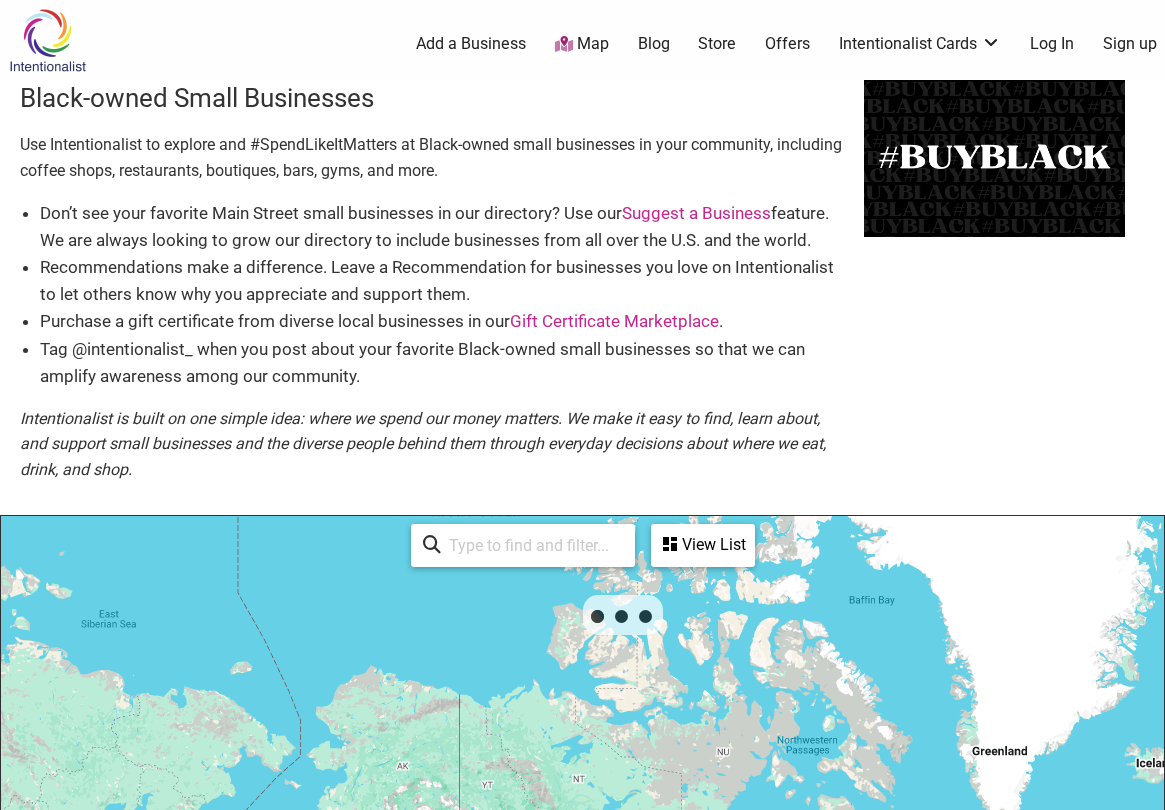 scroll, scrollTop: 500, scrollLeft: 0, axis: vertical 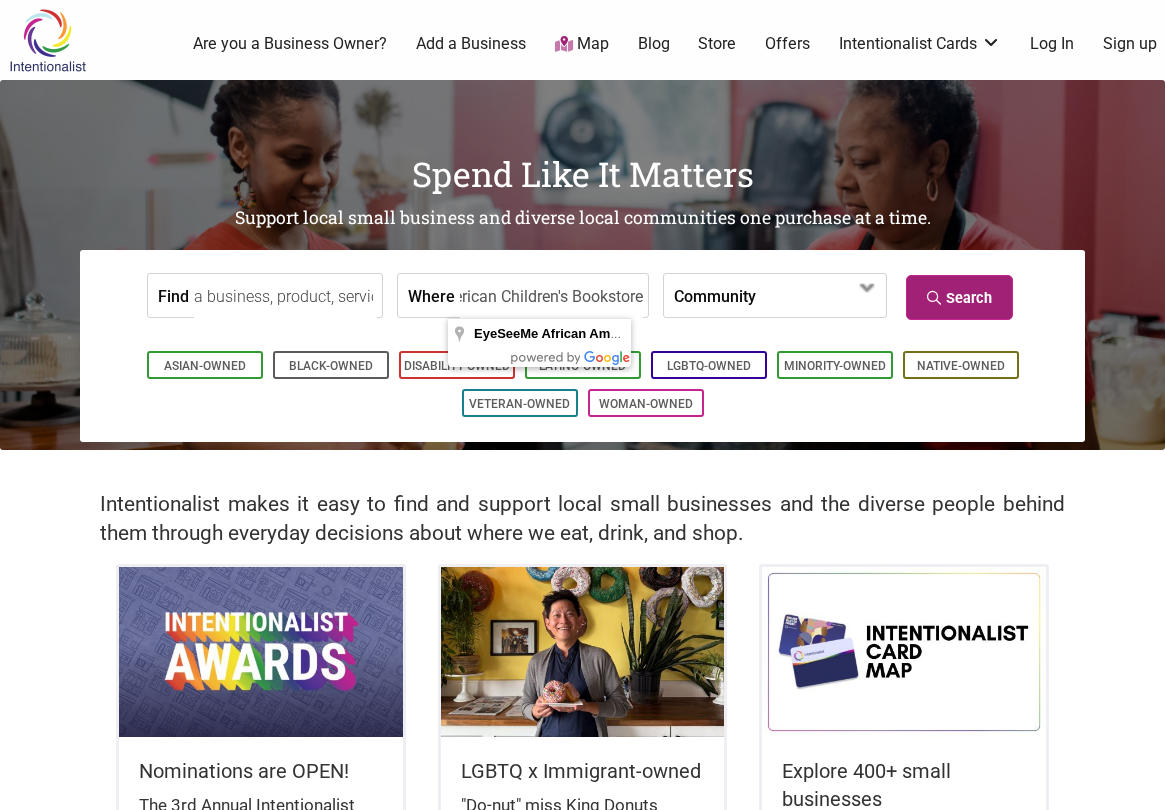 type on "EyeSeeMe African American Children's Bookstore" 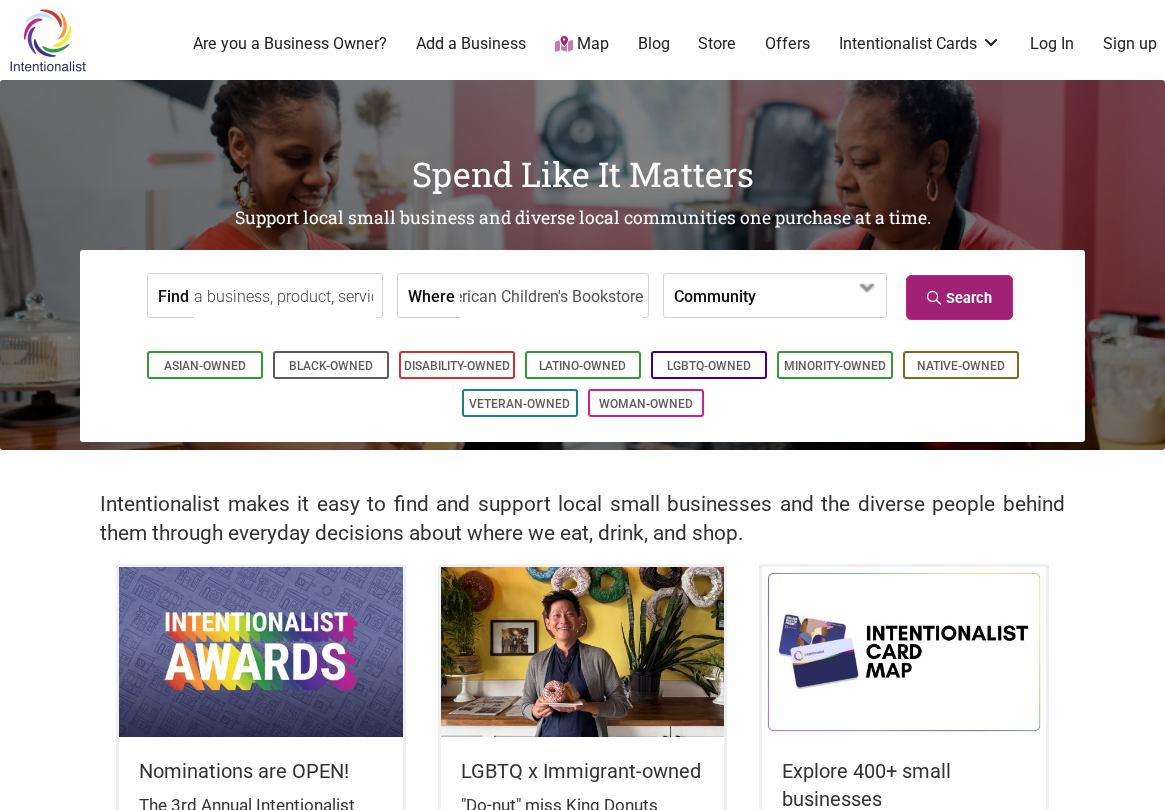 scroll, scrollTop: 0, scrollLeft: 0, axis: both 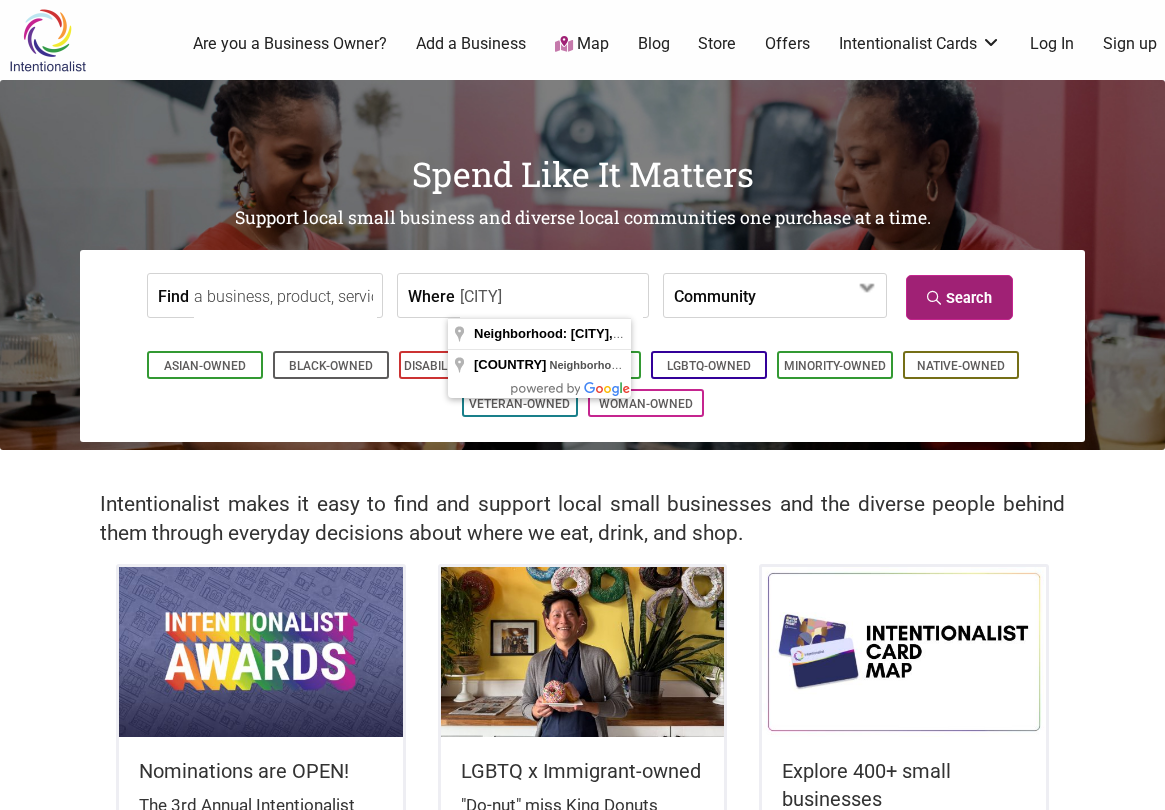 type on "Olive Boulevard, University City, MO, USA" 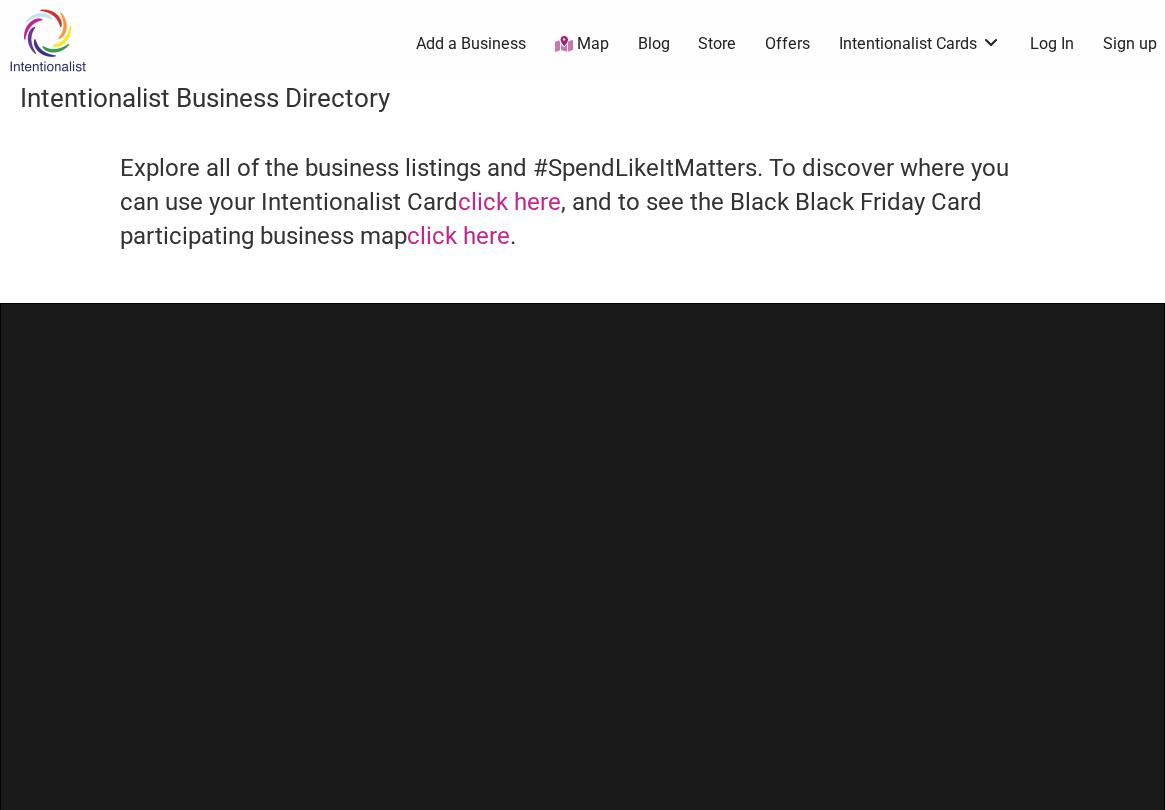 scroll, scrollTop: 0, scrollLeft: 0, axis: both 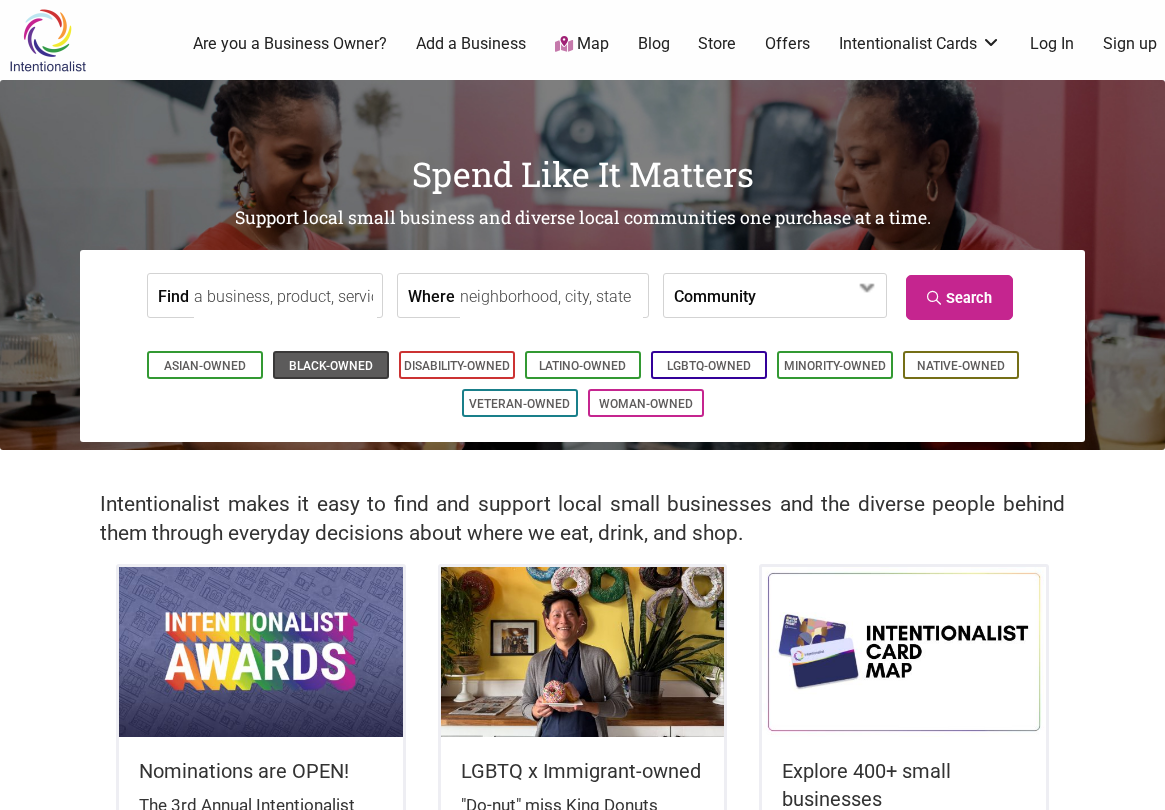 click on "Black-Owned" at bounding box center (331, 366) 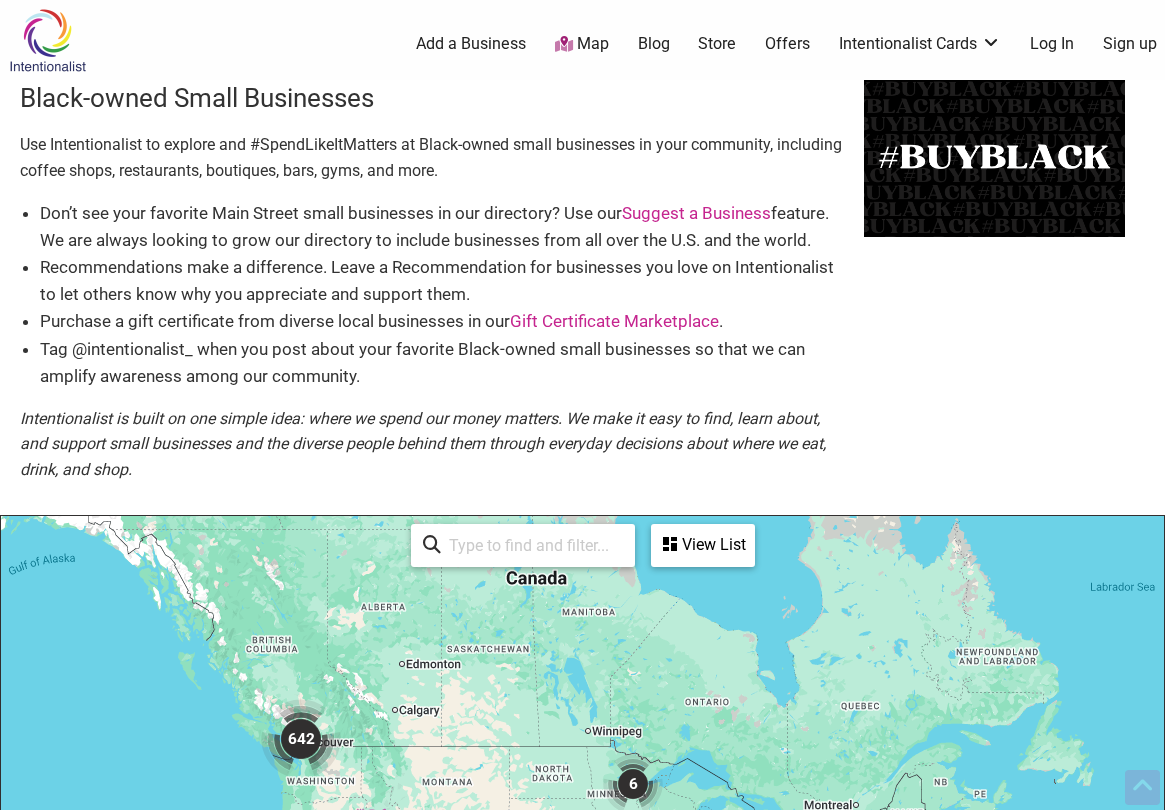 scroll, scrollTop: 500, scrollLeft: 0, axis: vertical 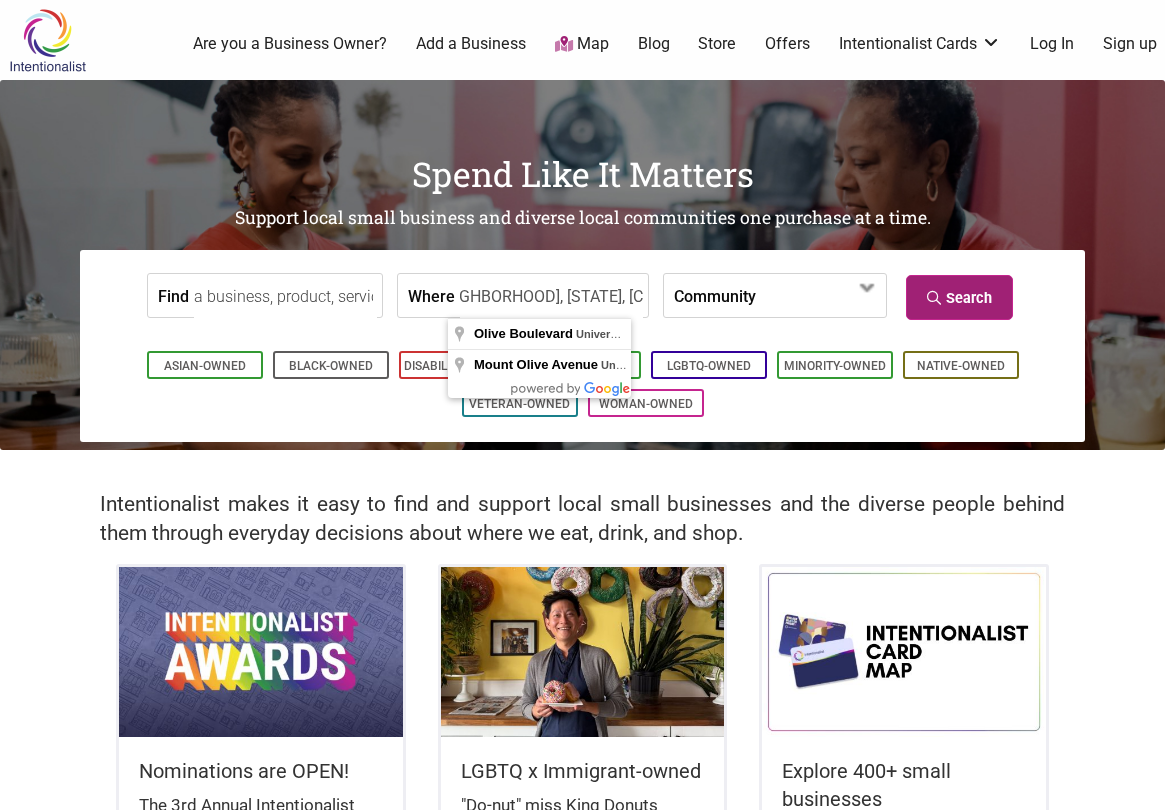 type on "Olive Boulevard, University City, MO, USA" 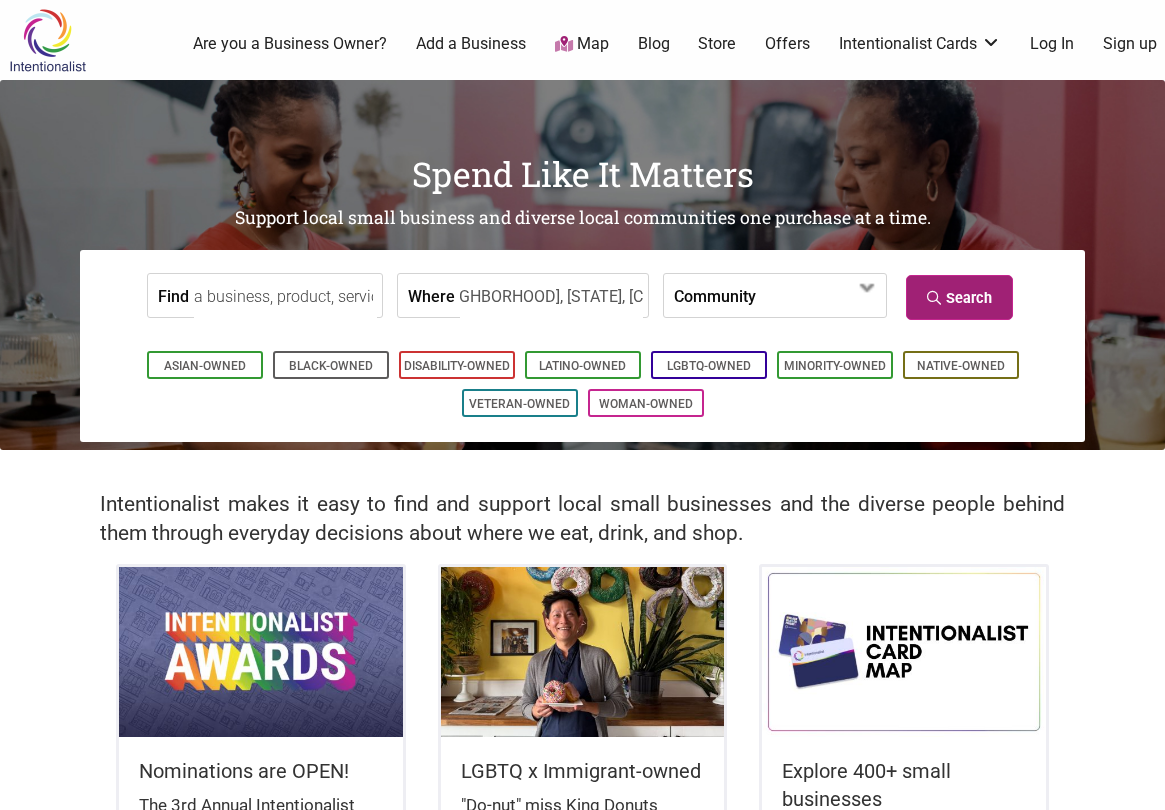 scroll, scrollTop: 0, scrollLeft: 0, axis: both 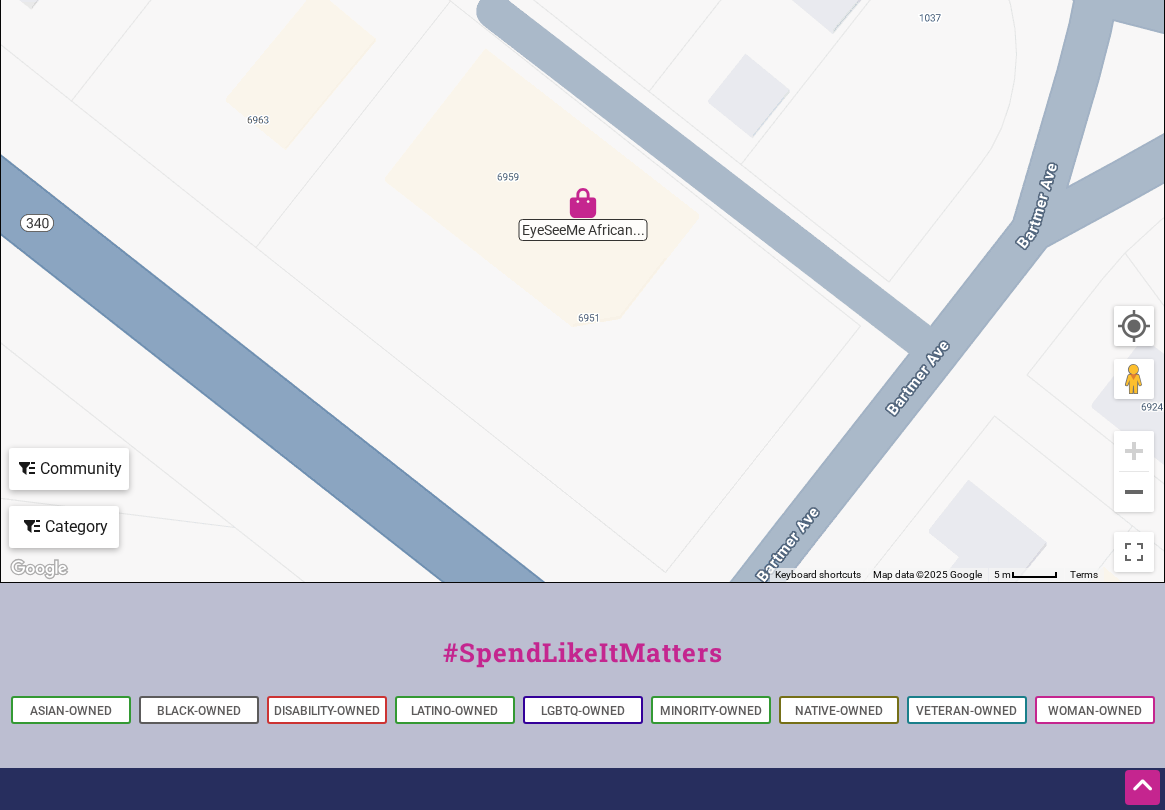 click at bounding box center [583, 203] 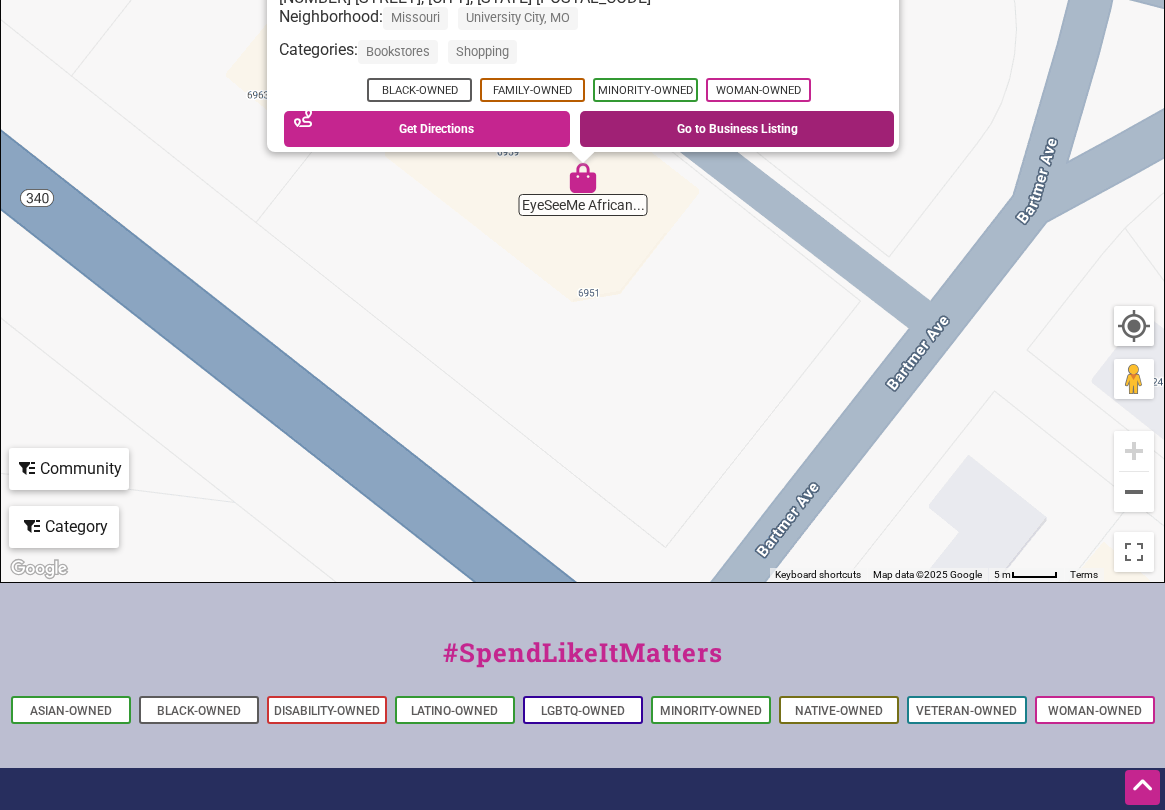 click on "Go to Business Listing" at bounding box center [737, 129] 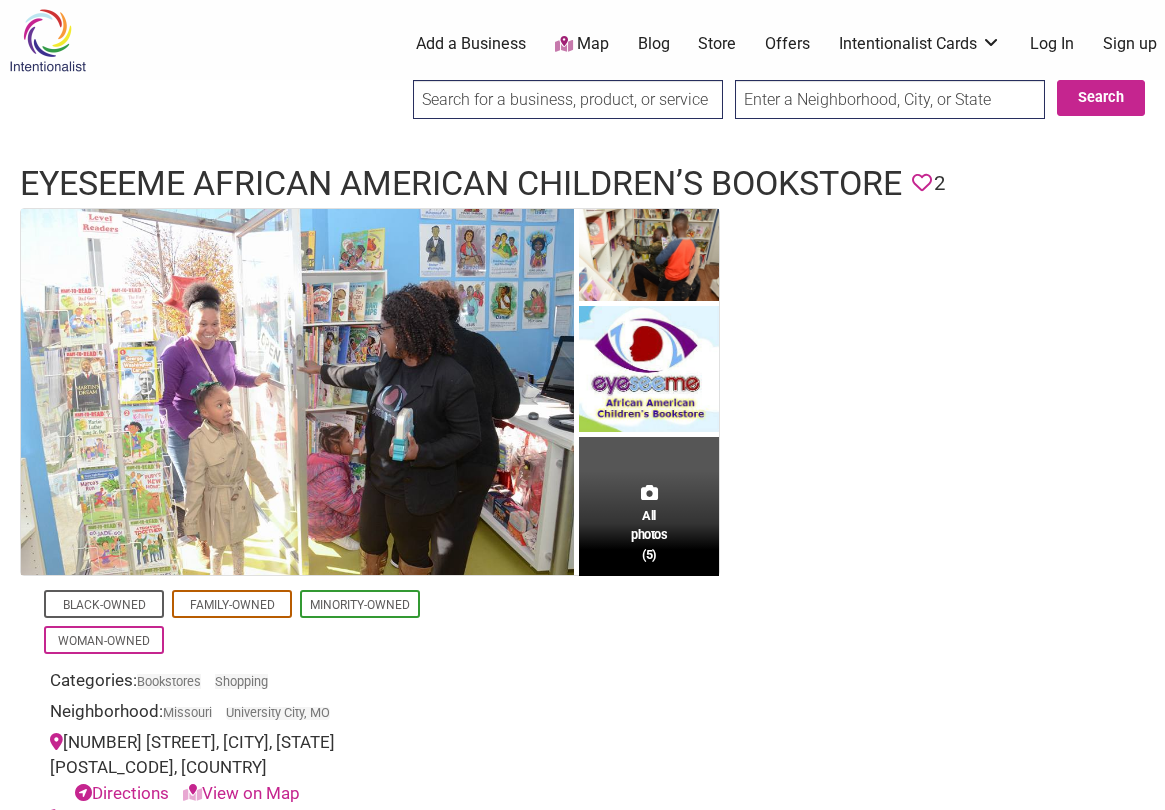 scroll, scrollTop: 0, scrollLeft: 0, axis: both 